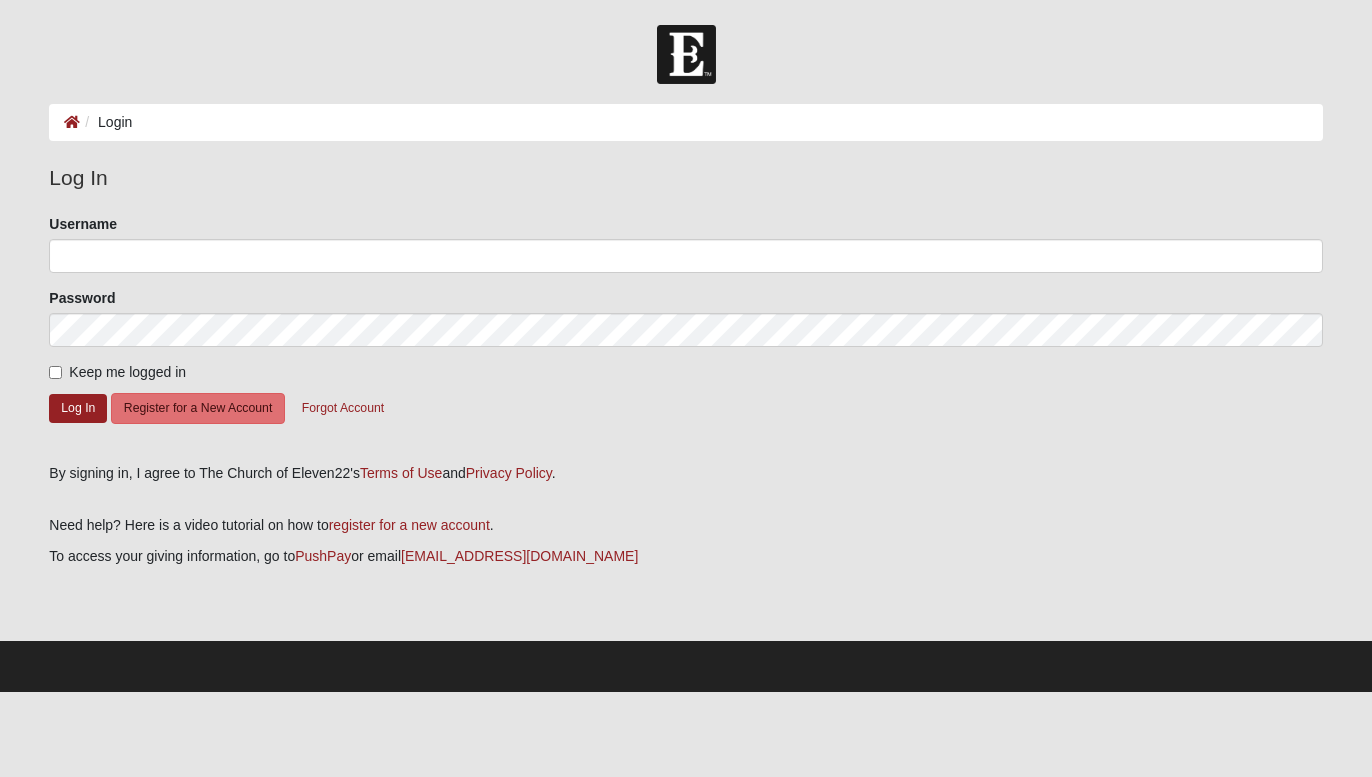 scroll, scrollTop: 0, scrollLeft: 0, axis: both 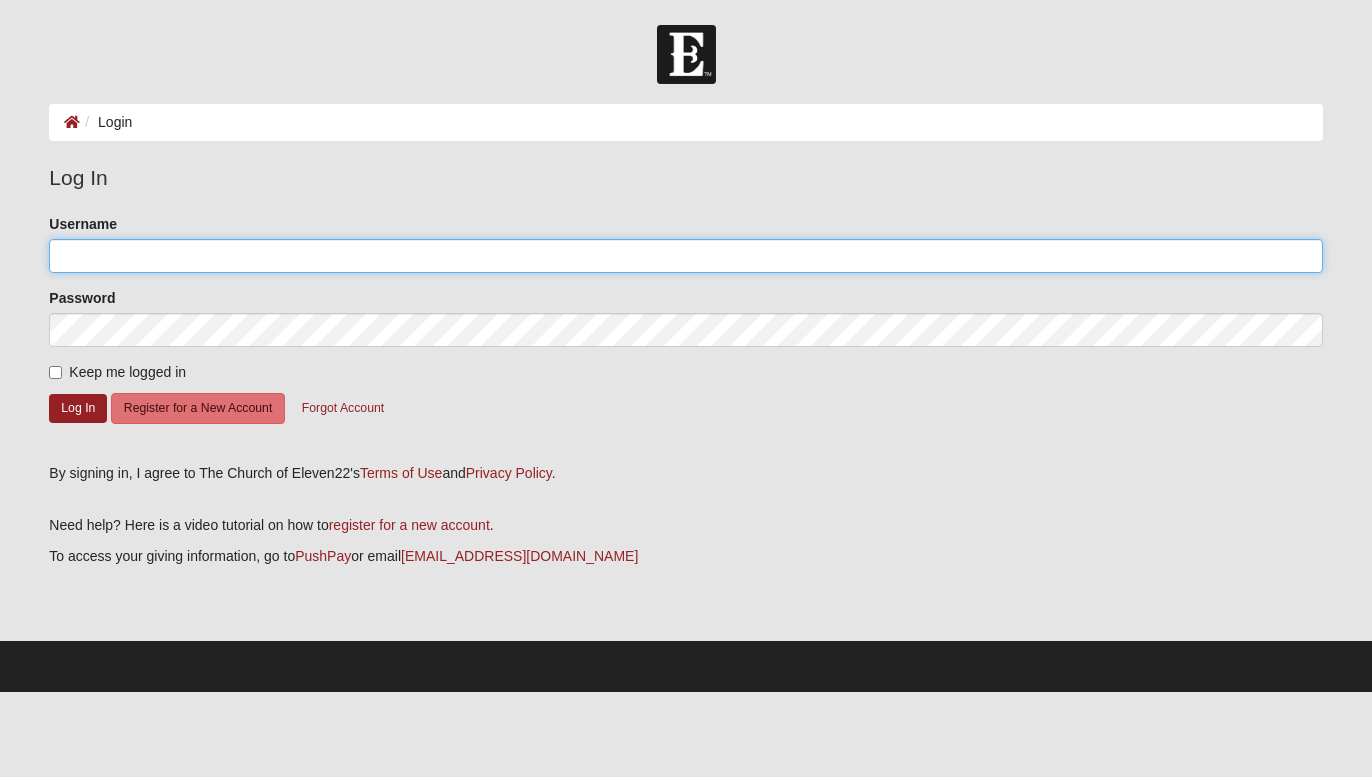 click on "Username" 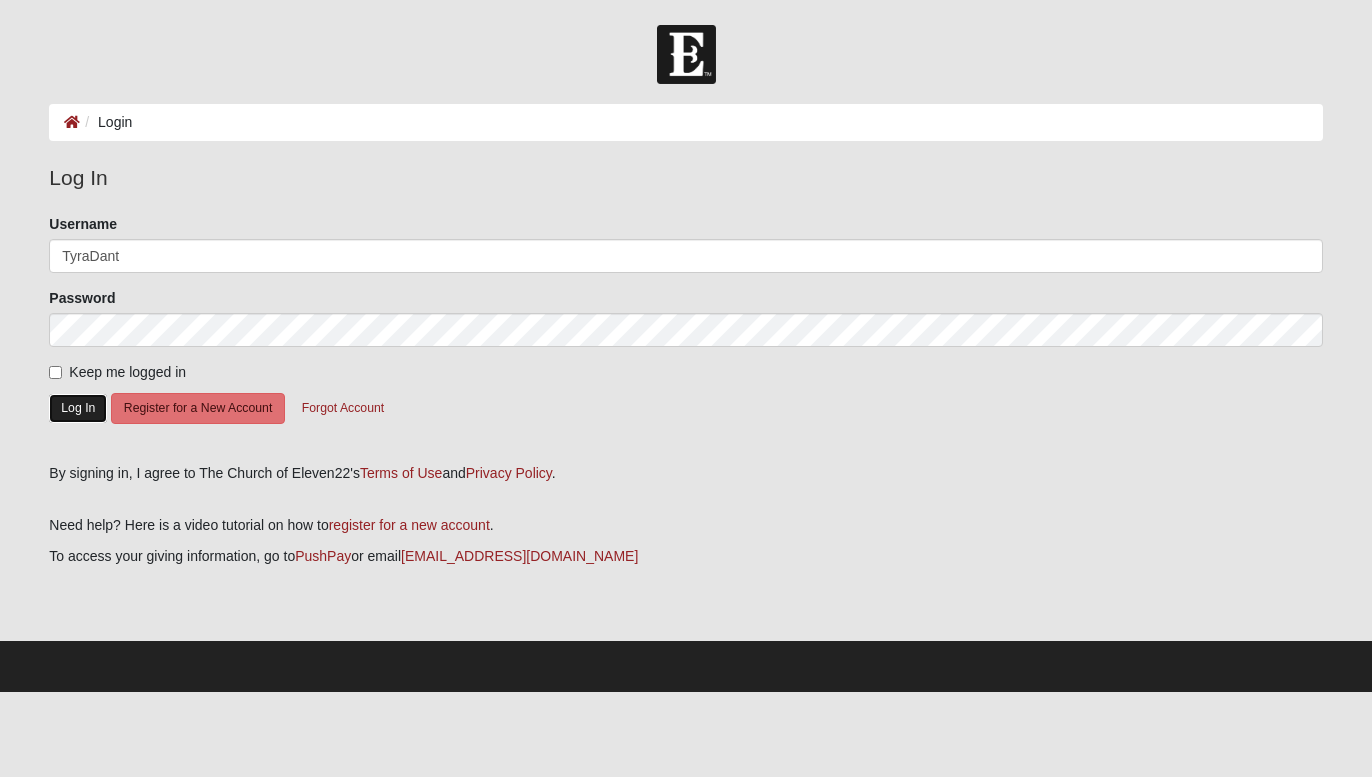 click on "Log In" 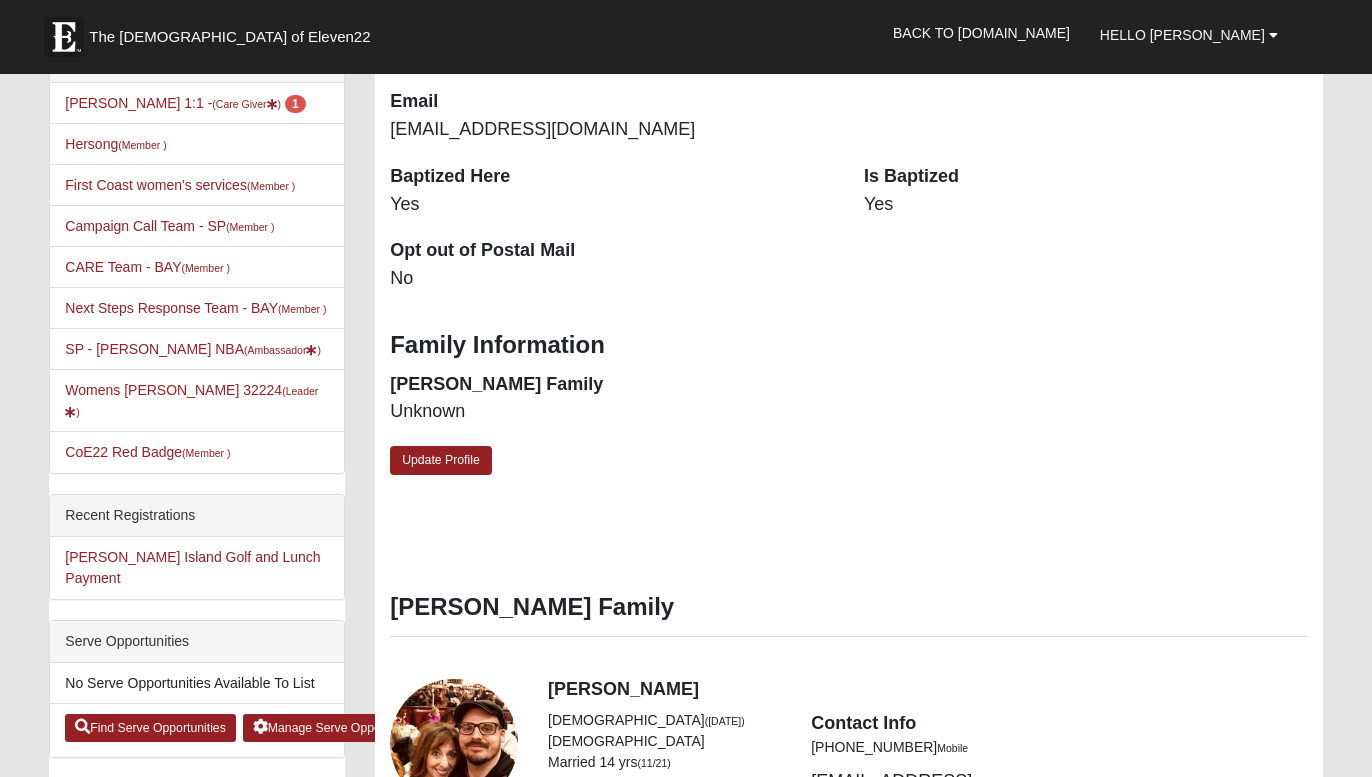 scroll, scrollTop: 510, scrollLeft: 0, axis: vertical 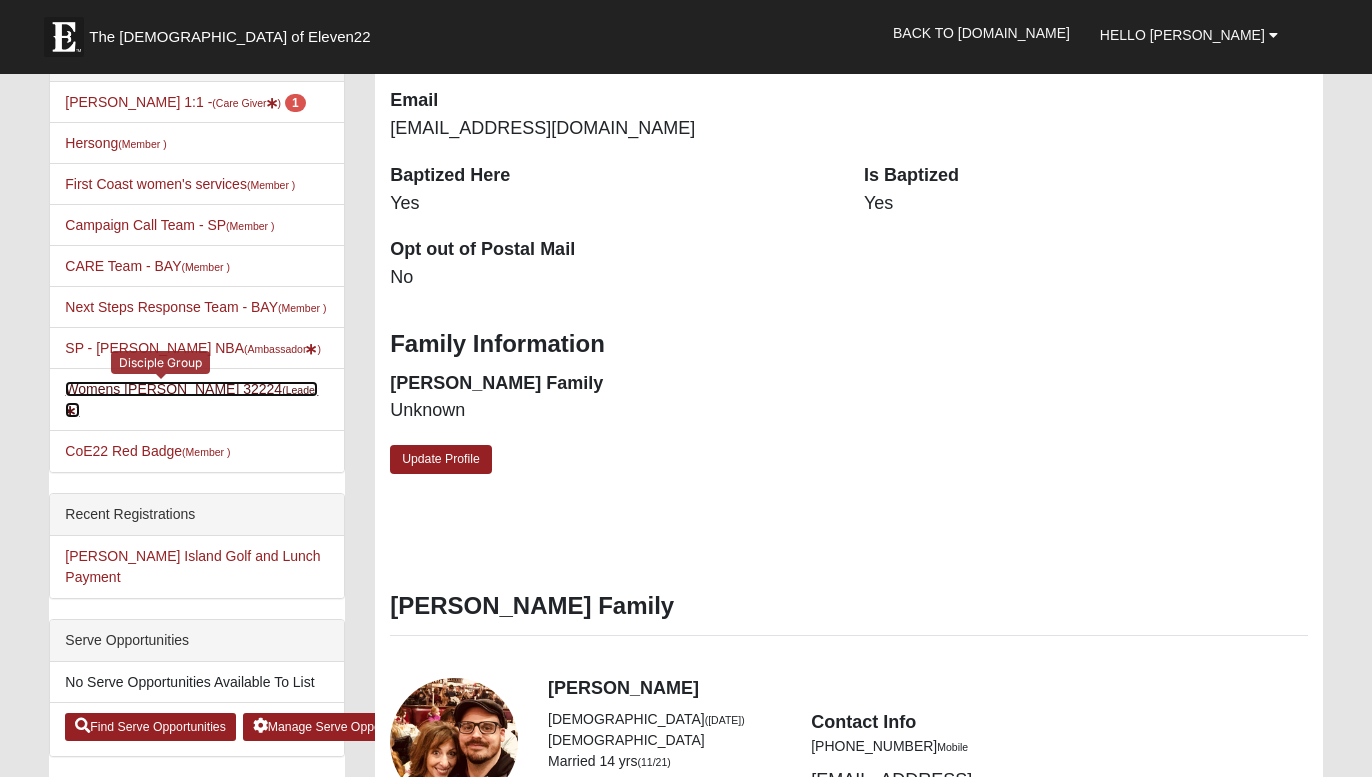 click on "Womens Dant 32224  (Leader
)" at bounding box center [191, 399] 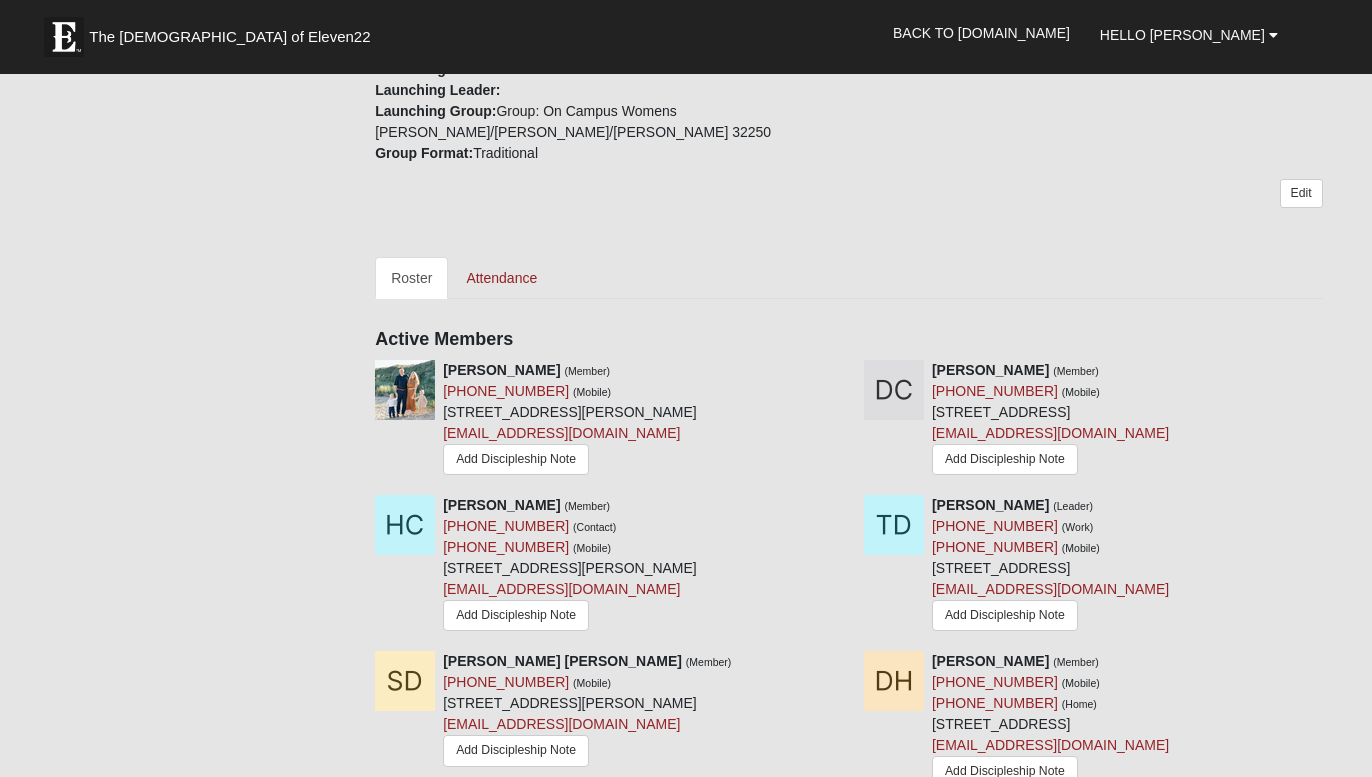 scroll, scrollTop: 669, scrollLeft: 0, axis: vertical 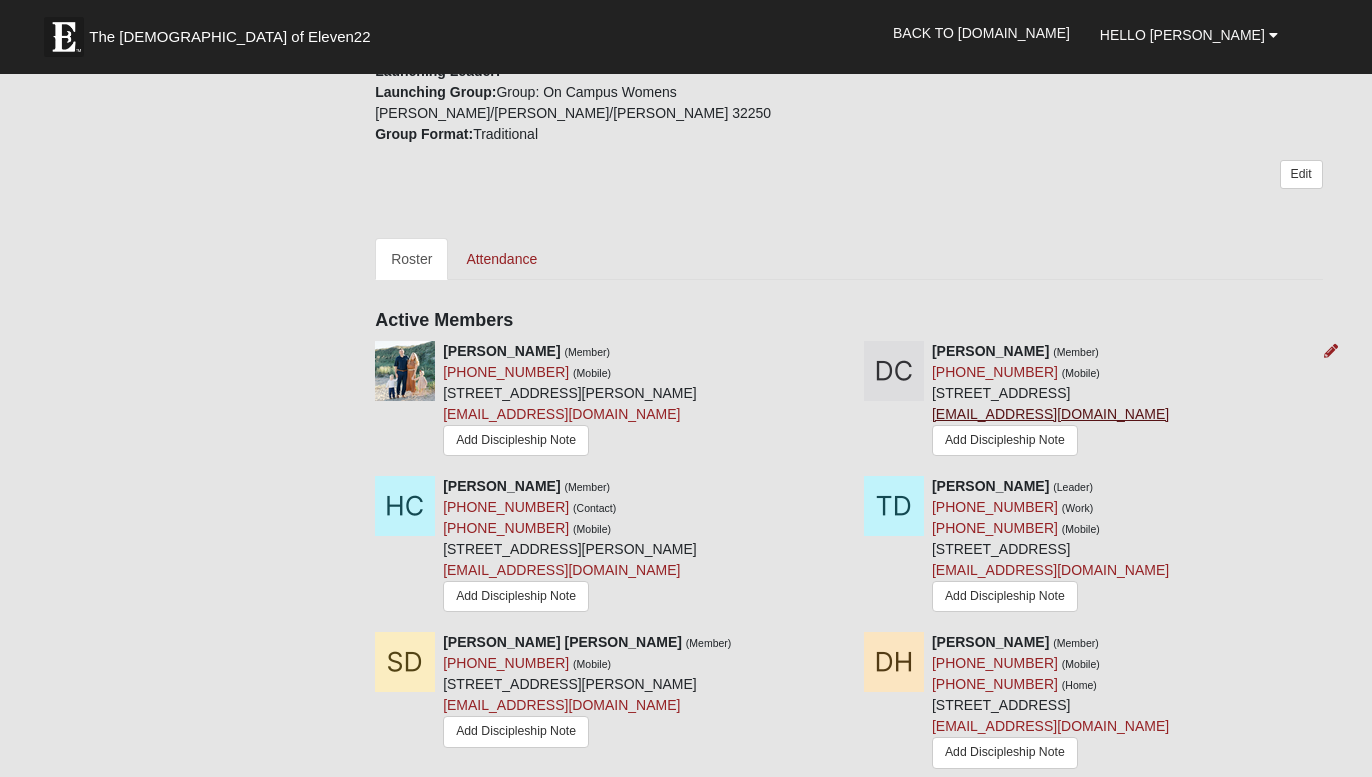 drag, startPoint x: 1167, startPoint y: 397, endPoint x: 933, endPoint y: 395, distance: 234.00854 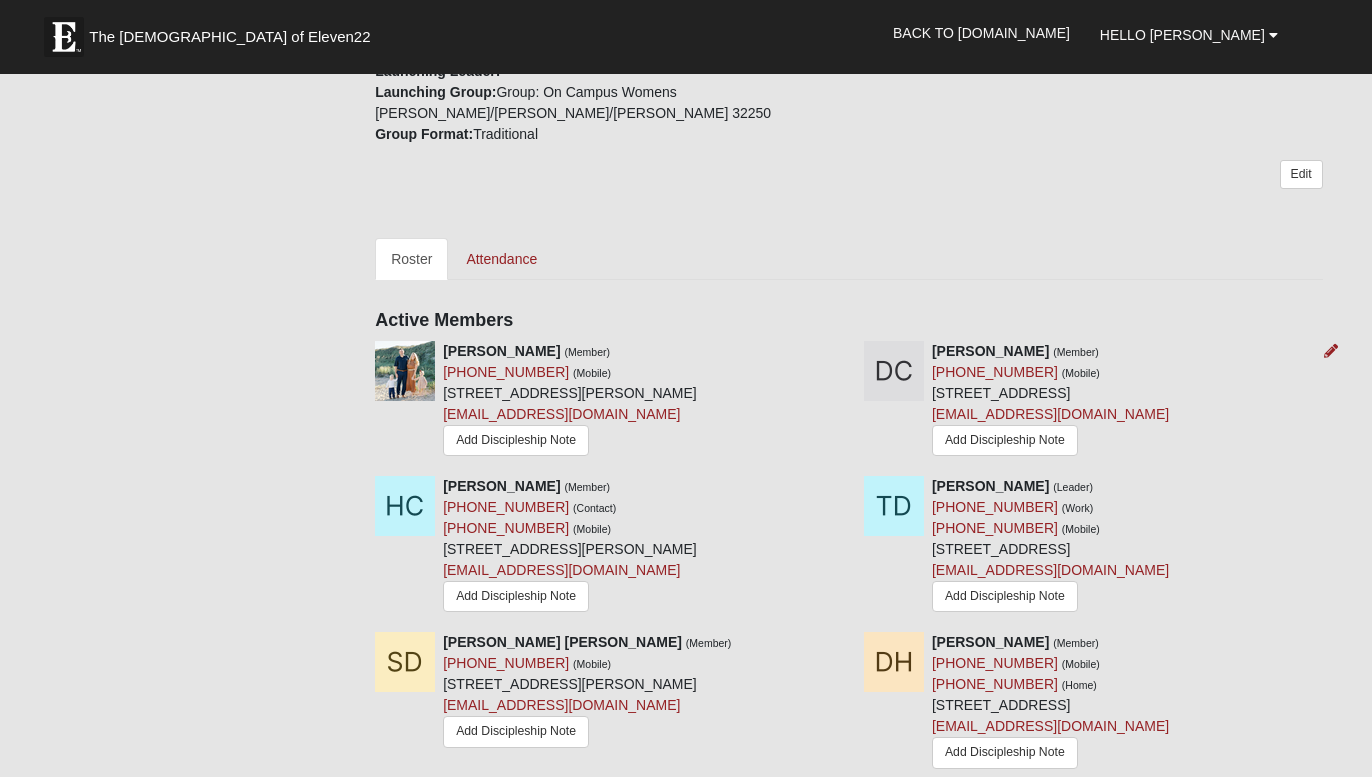 click on "Danielle Carter
(Member)
(904) 962-3703    (Mobile)
852 England St
Jacksonville, FL 32227-1604
importantthingstoday@gmail.com
Add Discipleship Note" at bounding box center (1050, 401) 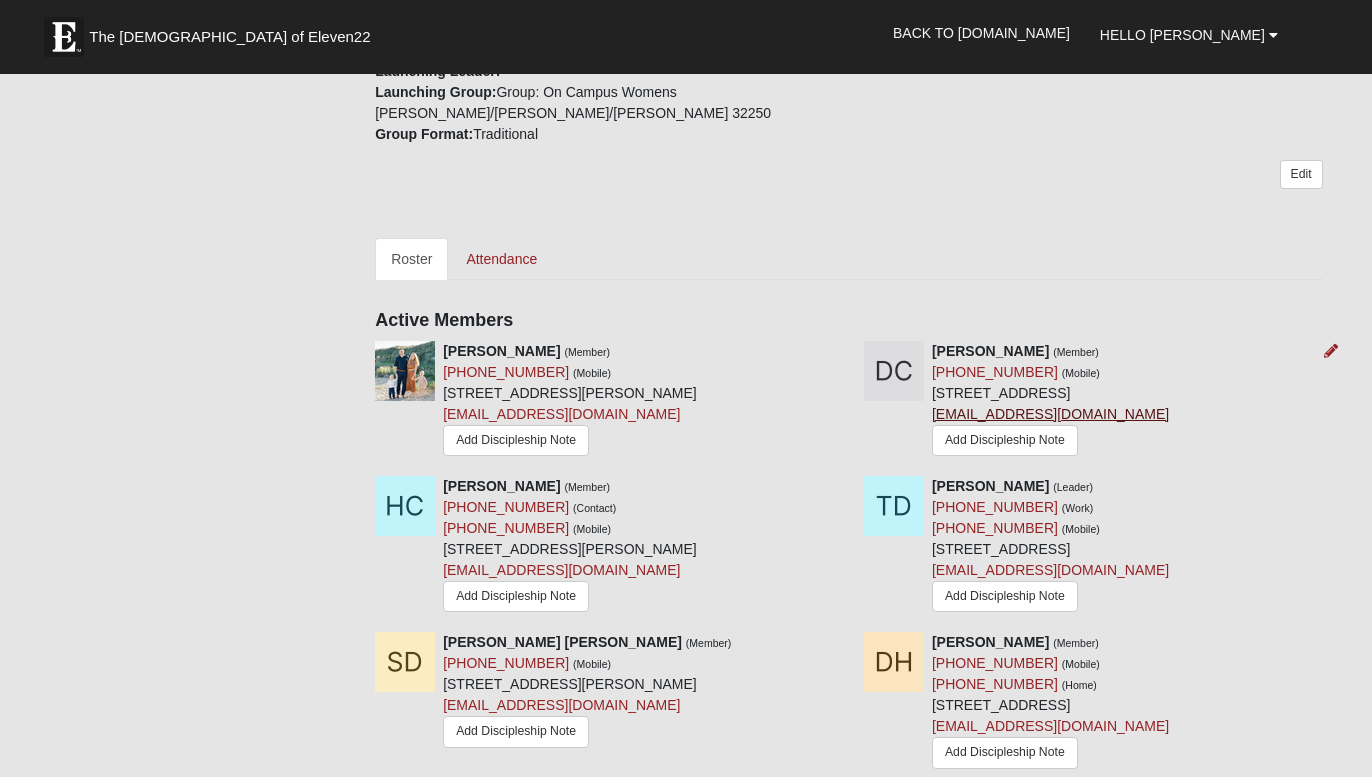 drag, startPoint x: 1143, startPoint y: 396, endPoint x: 934, endPoint y: 392, distance: 209.03827 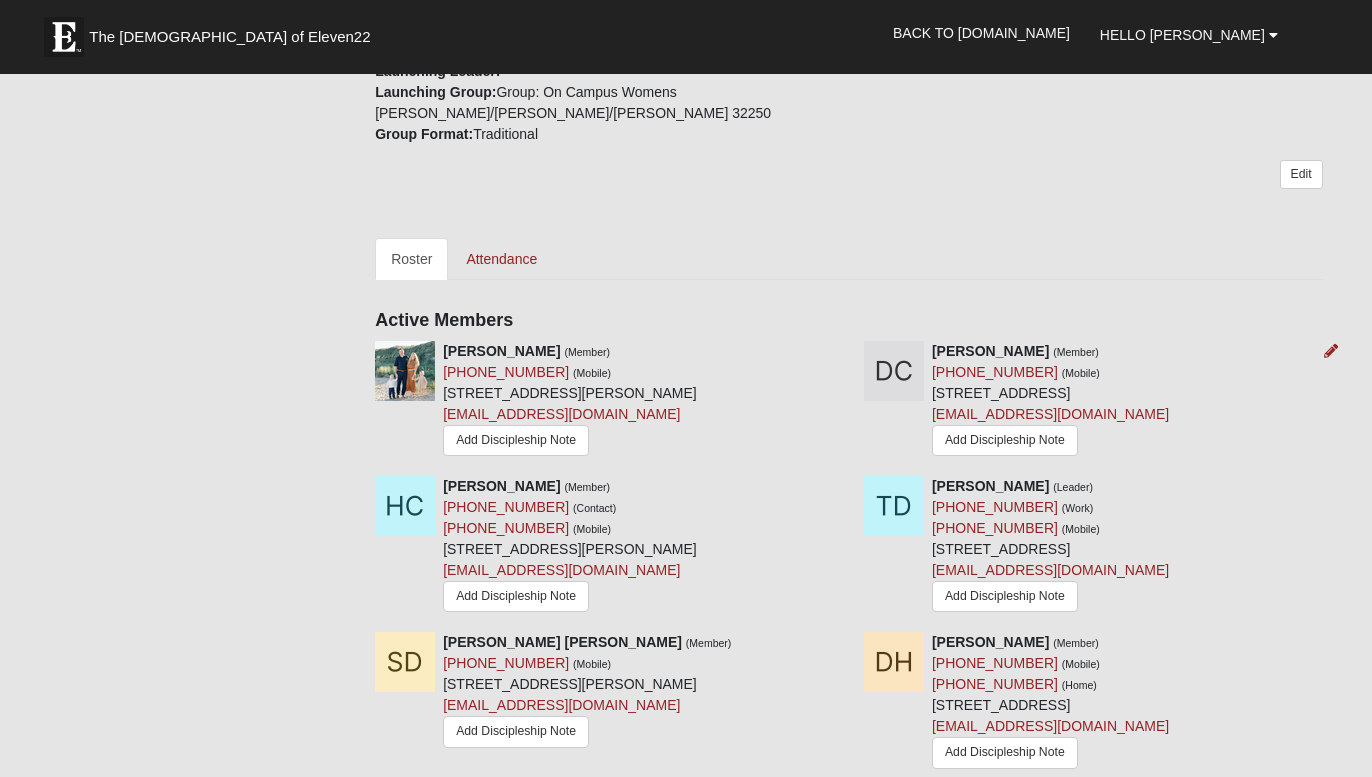 copy on "mportantthingstoday@gmail.com" 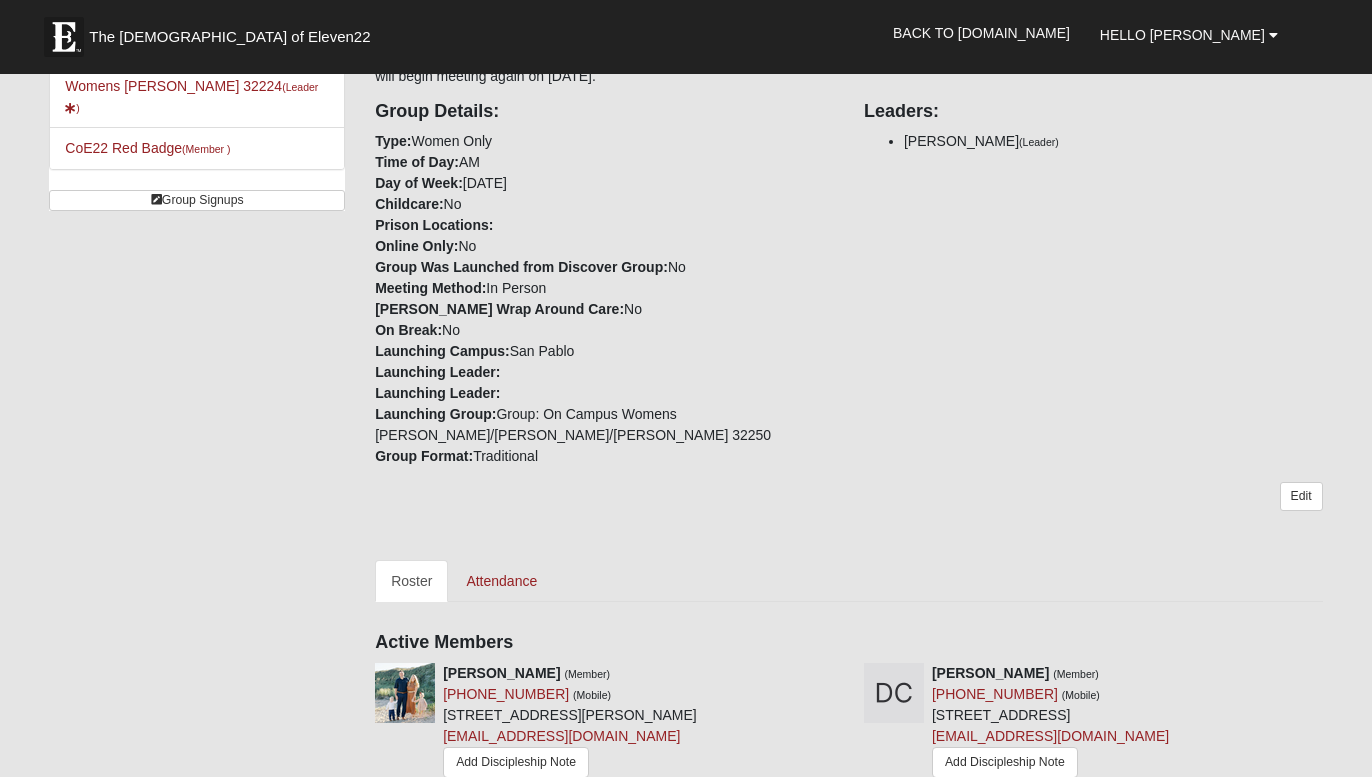 scroll, scrollTop: 0, scrollLeft: 0, axis: both 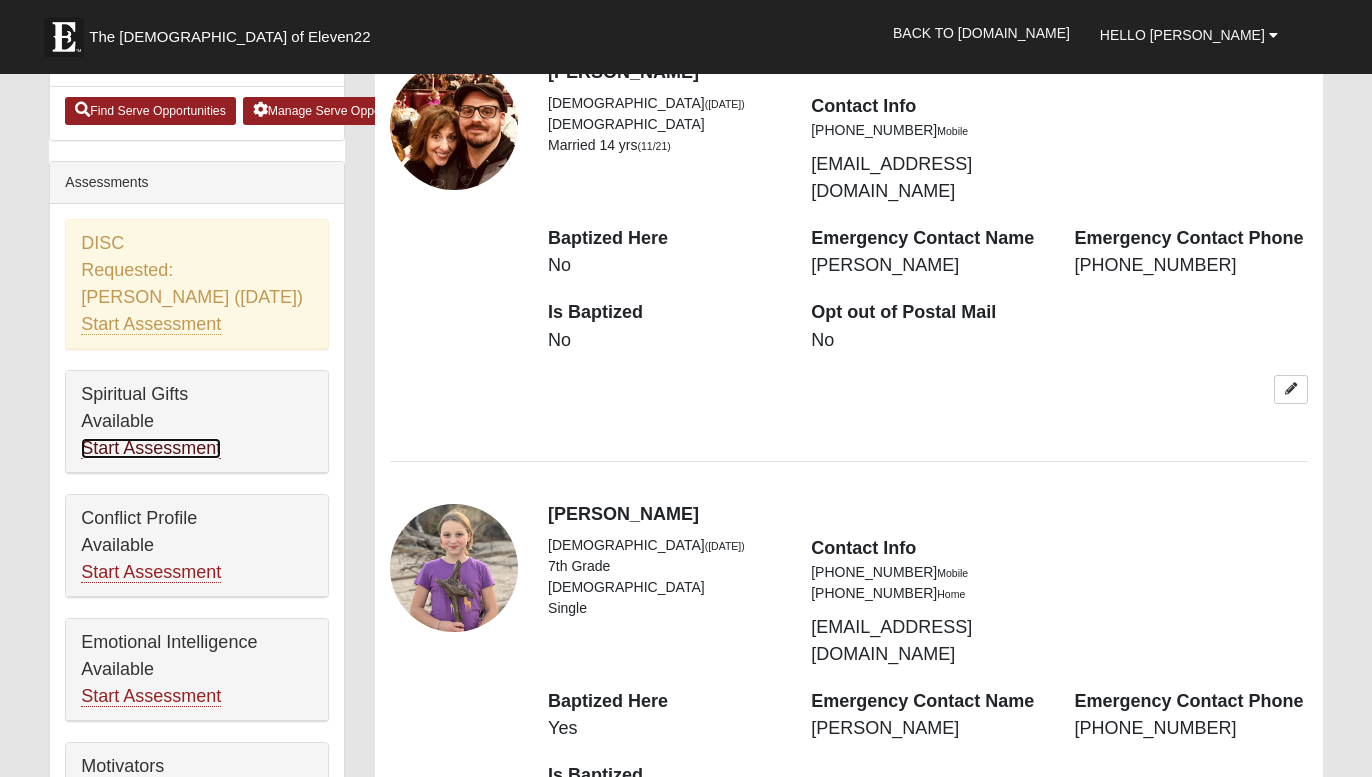 click on "Start Assessment" at bounding box center (151, 448) 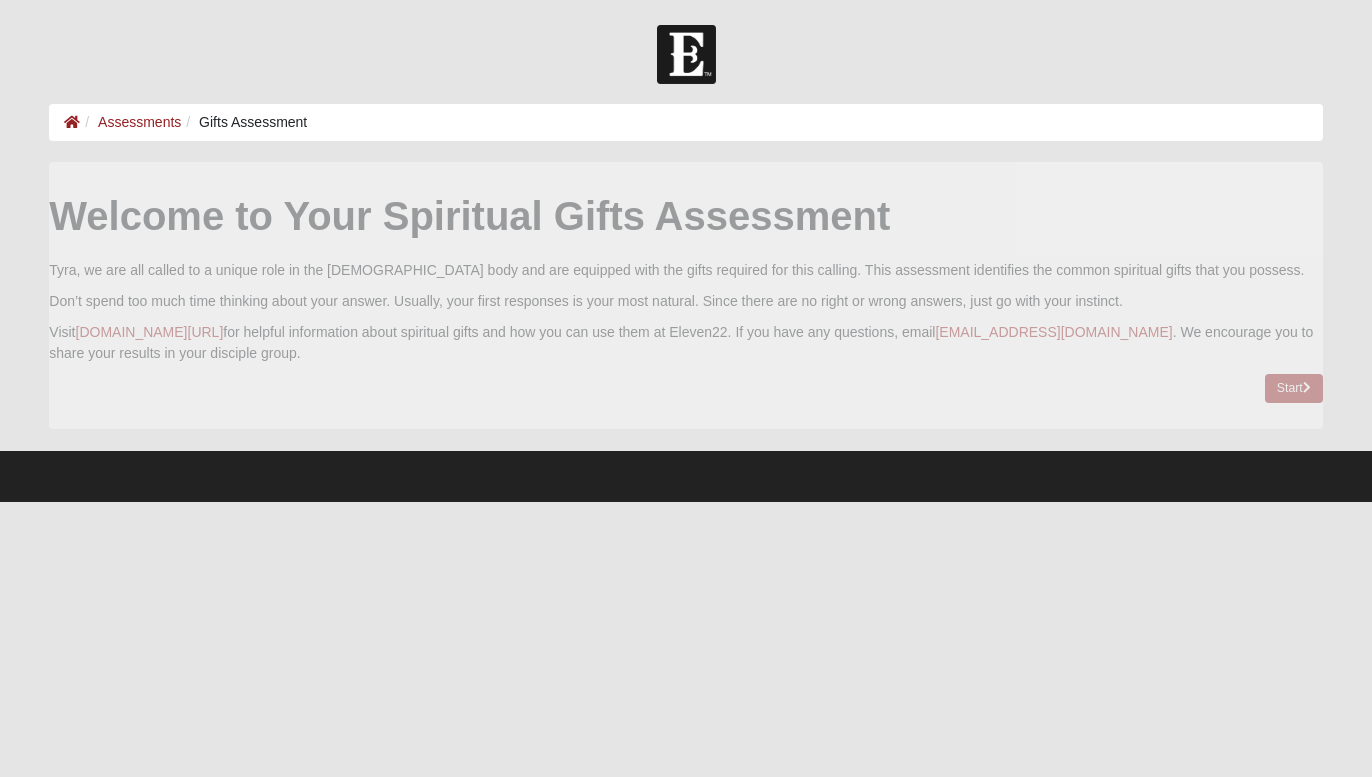 scroll, scrollTop: 0, scrollLeft: 0, axis: both 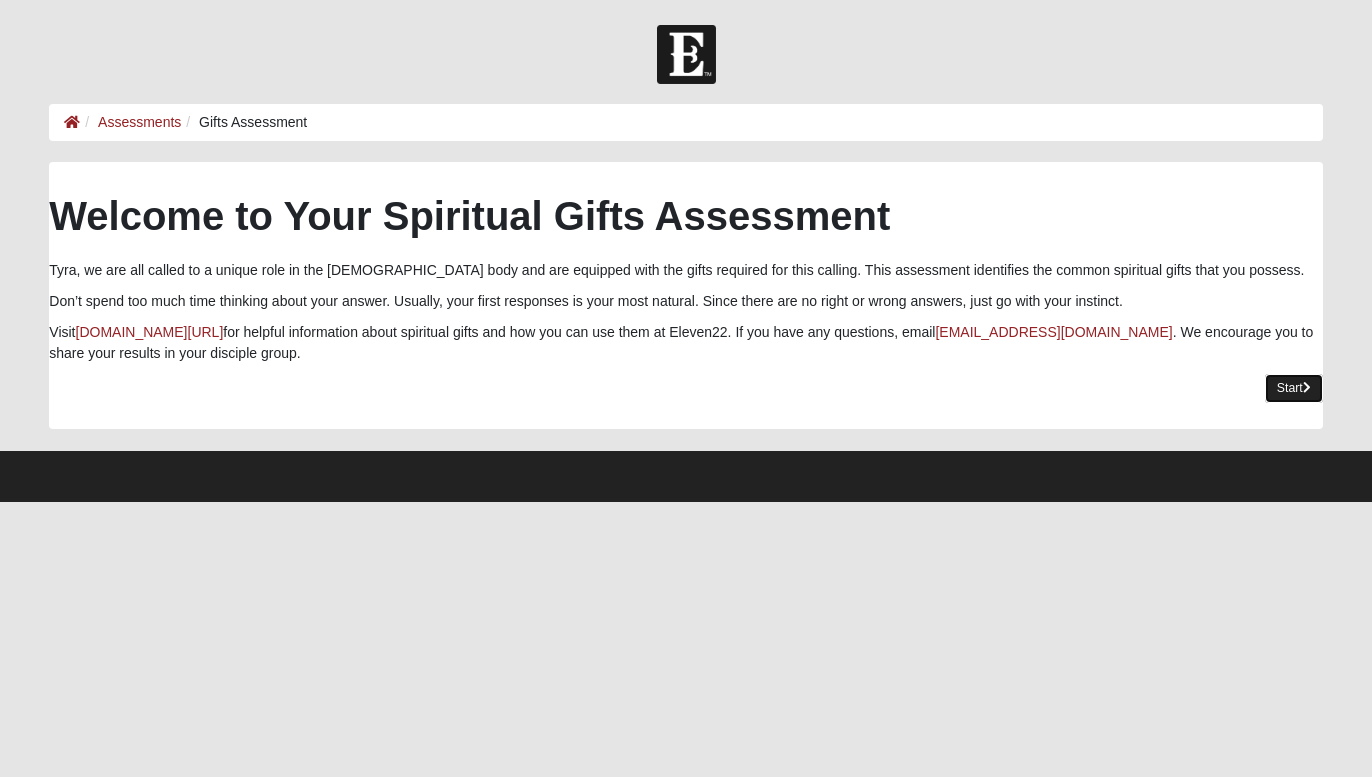 click on "Start" at bounding box center [1294, 388] 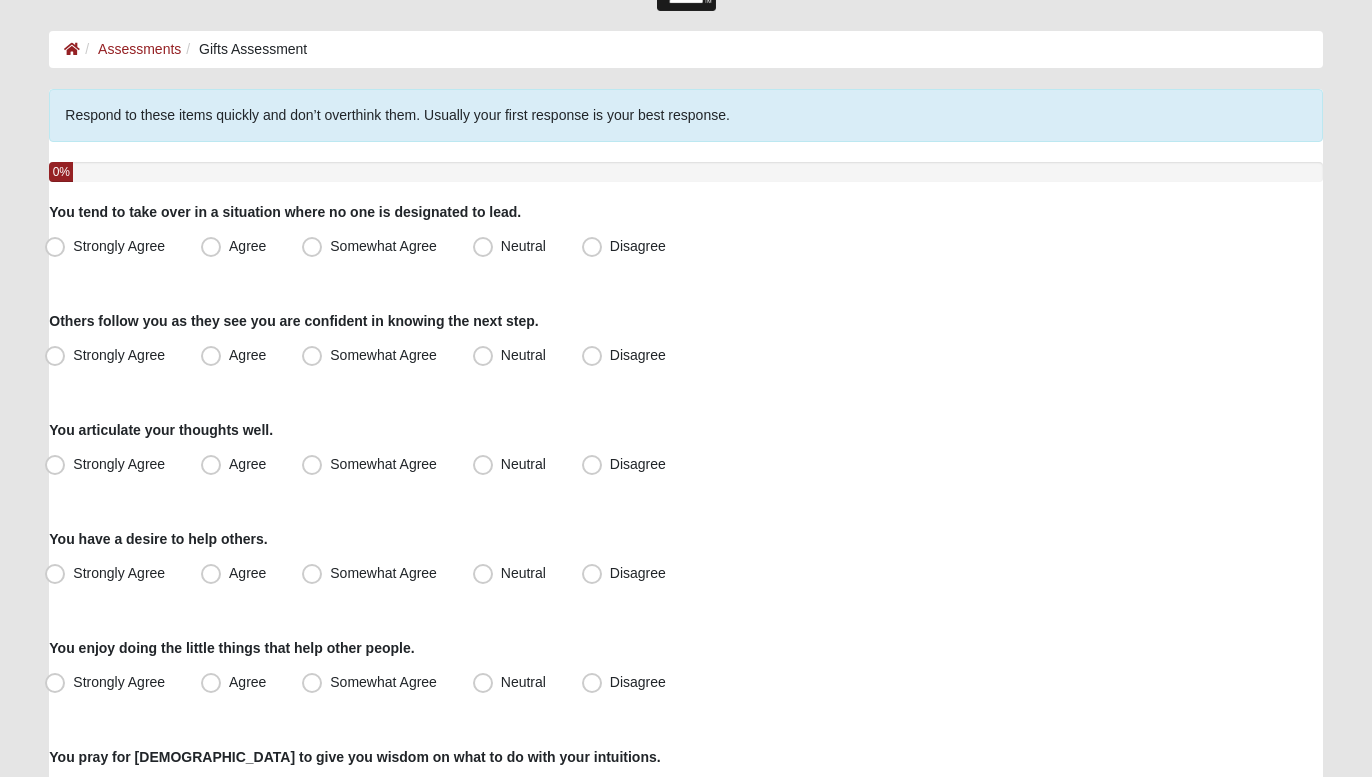scroll, scrollTop: 0, scrollLeft: 0, axis: both 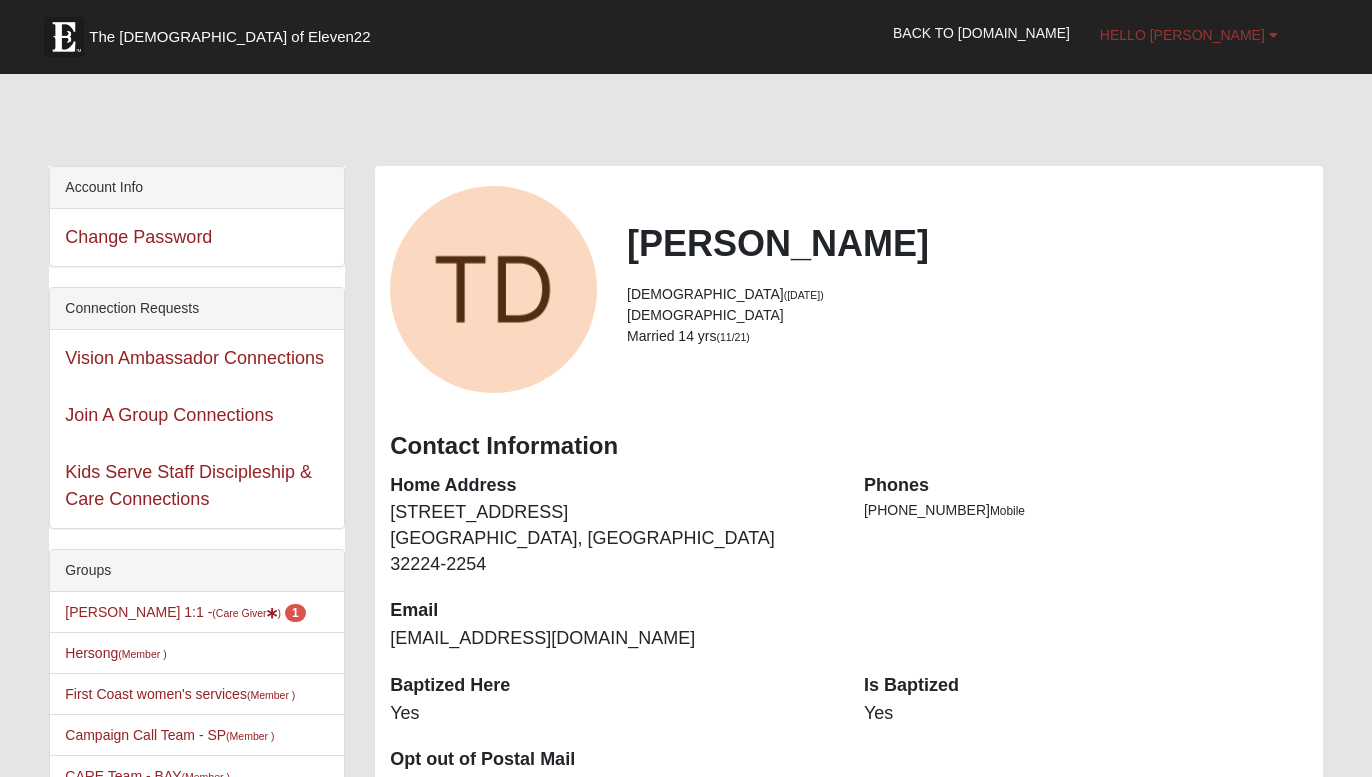 click on "Hello [PERSON_NAME]" at bounding box center (1182, 35) 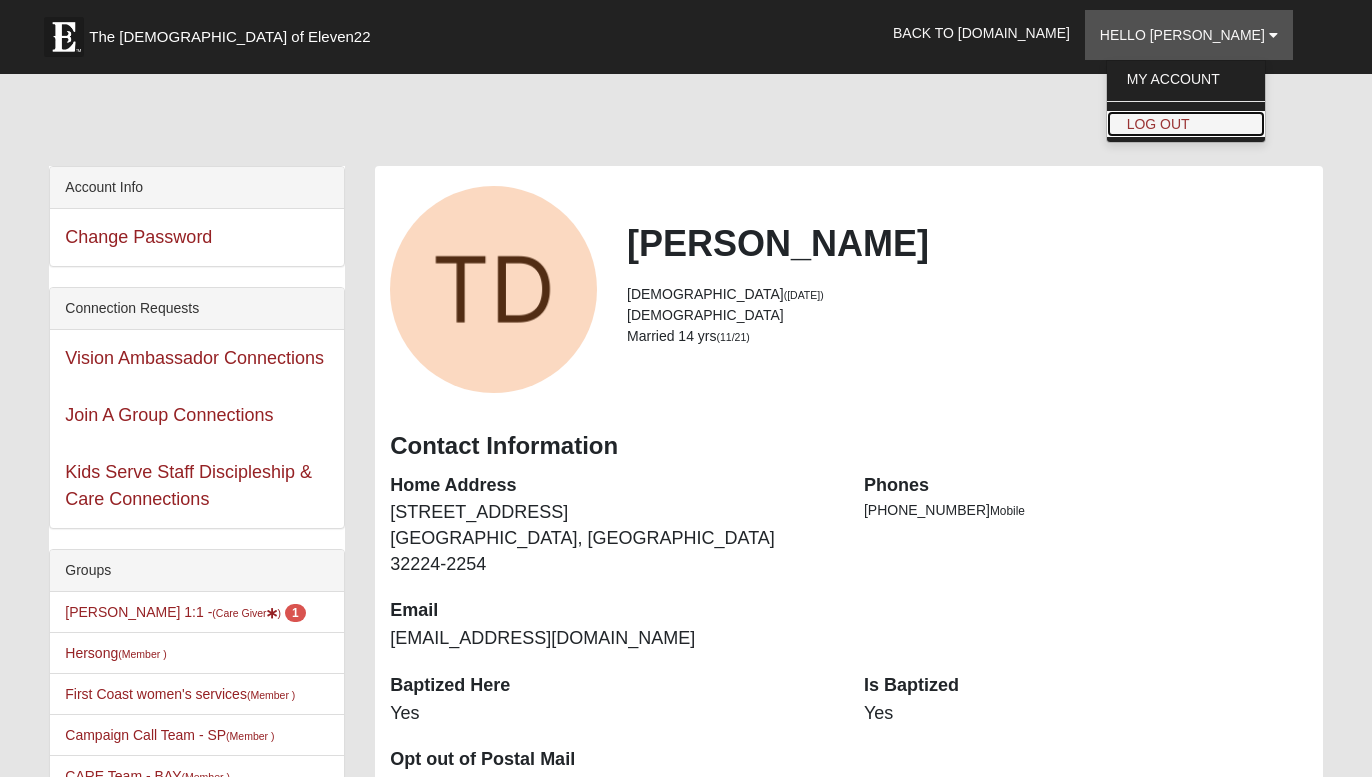 click on "Log Out" at bounding box center [1186, 124] 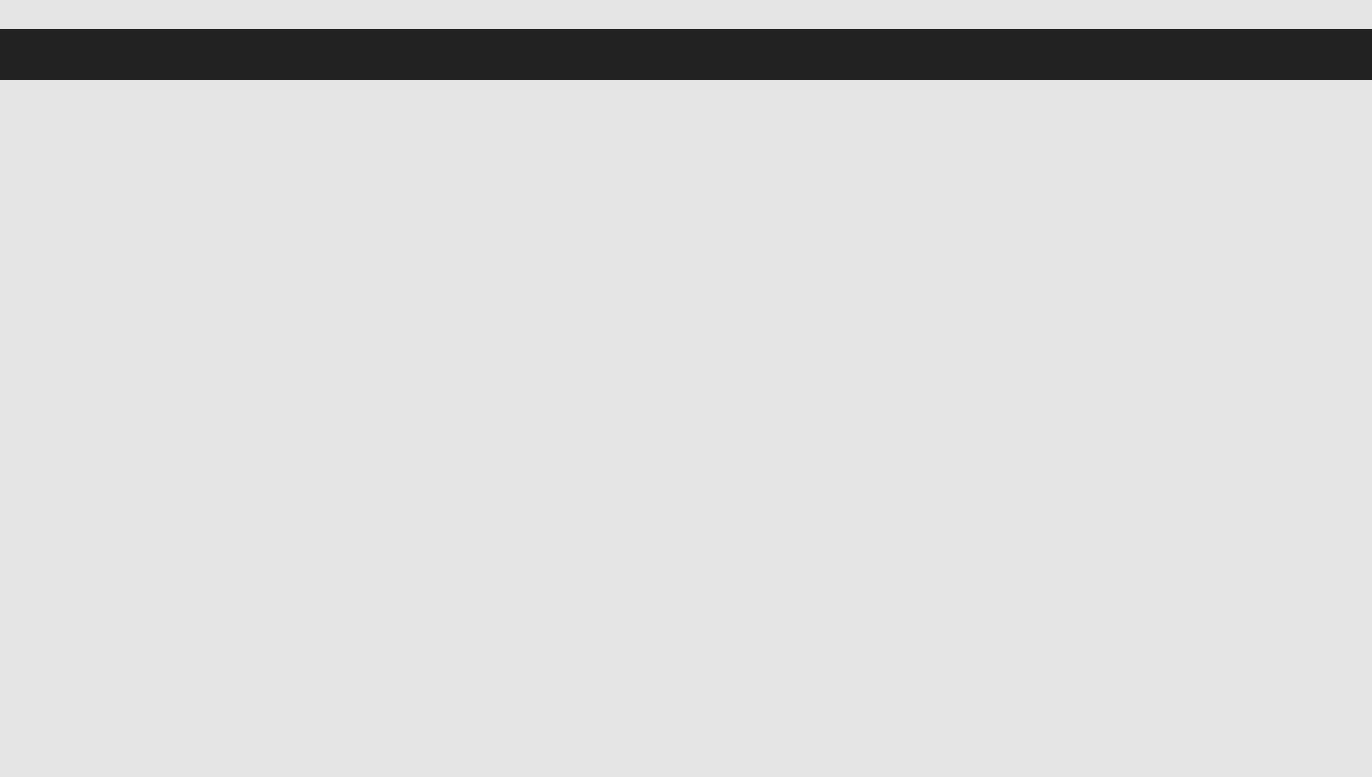 scroll, scrollTop: 0, scrollLeft: 0, axis: both 